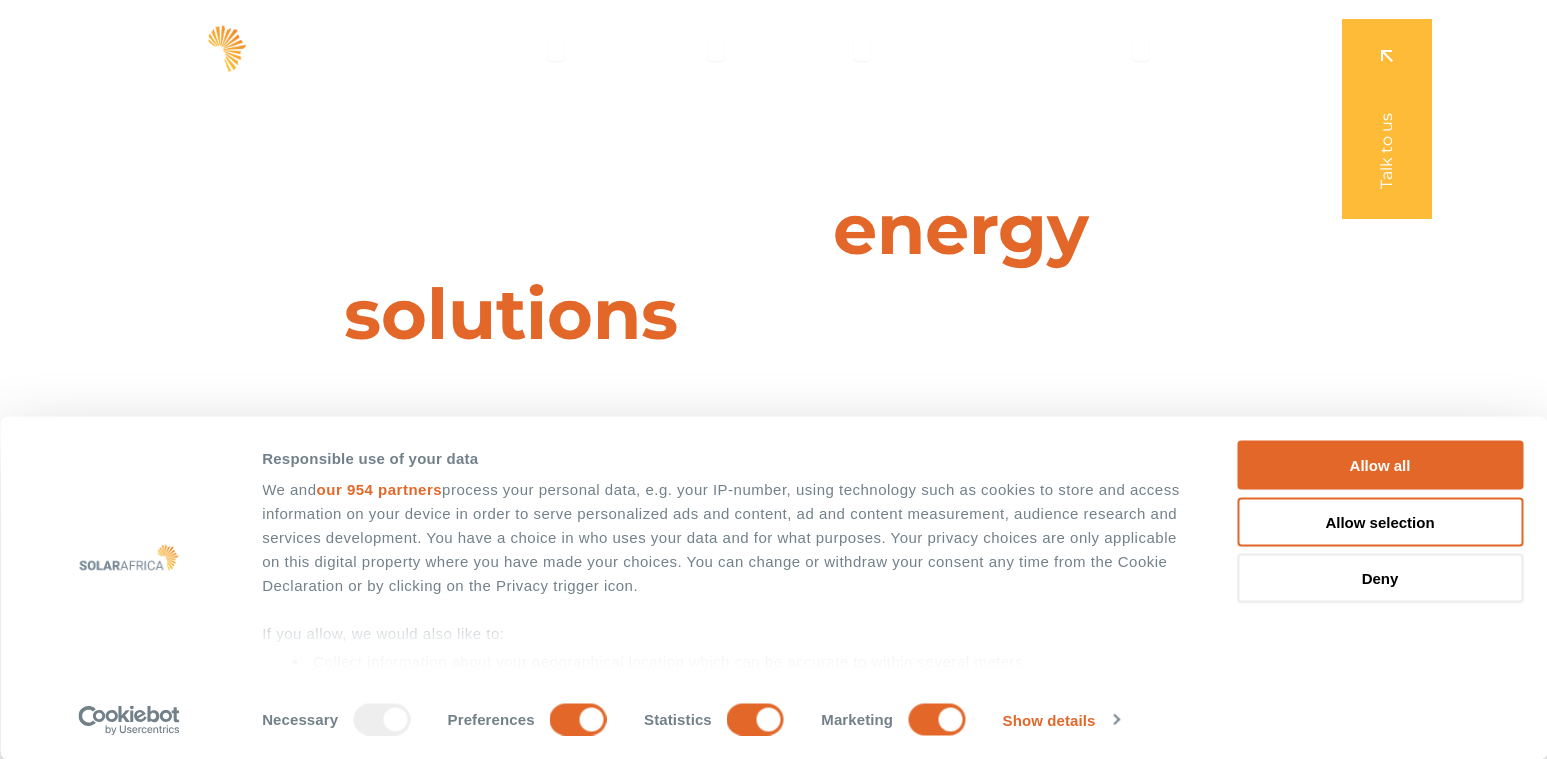 scroll, scrollTop: 0, scrollLeft: 0, axis: both 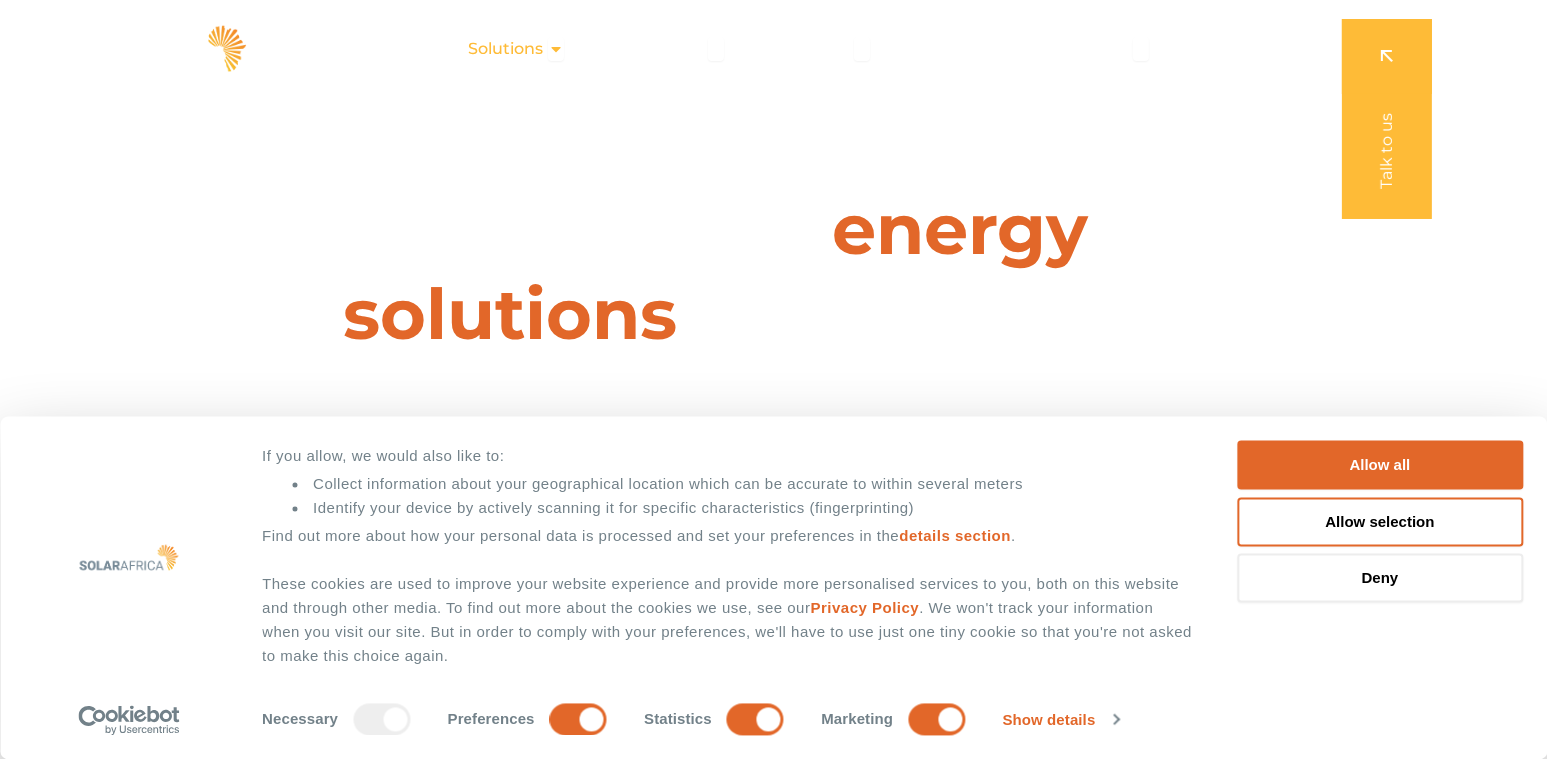 click on "Solutions" at bounding box center (505, 49) 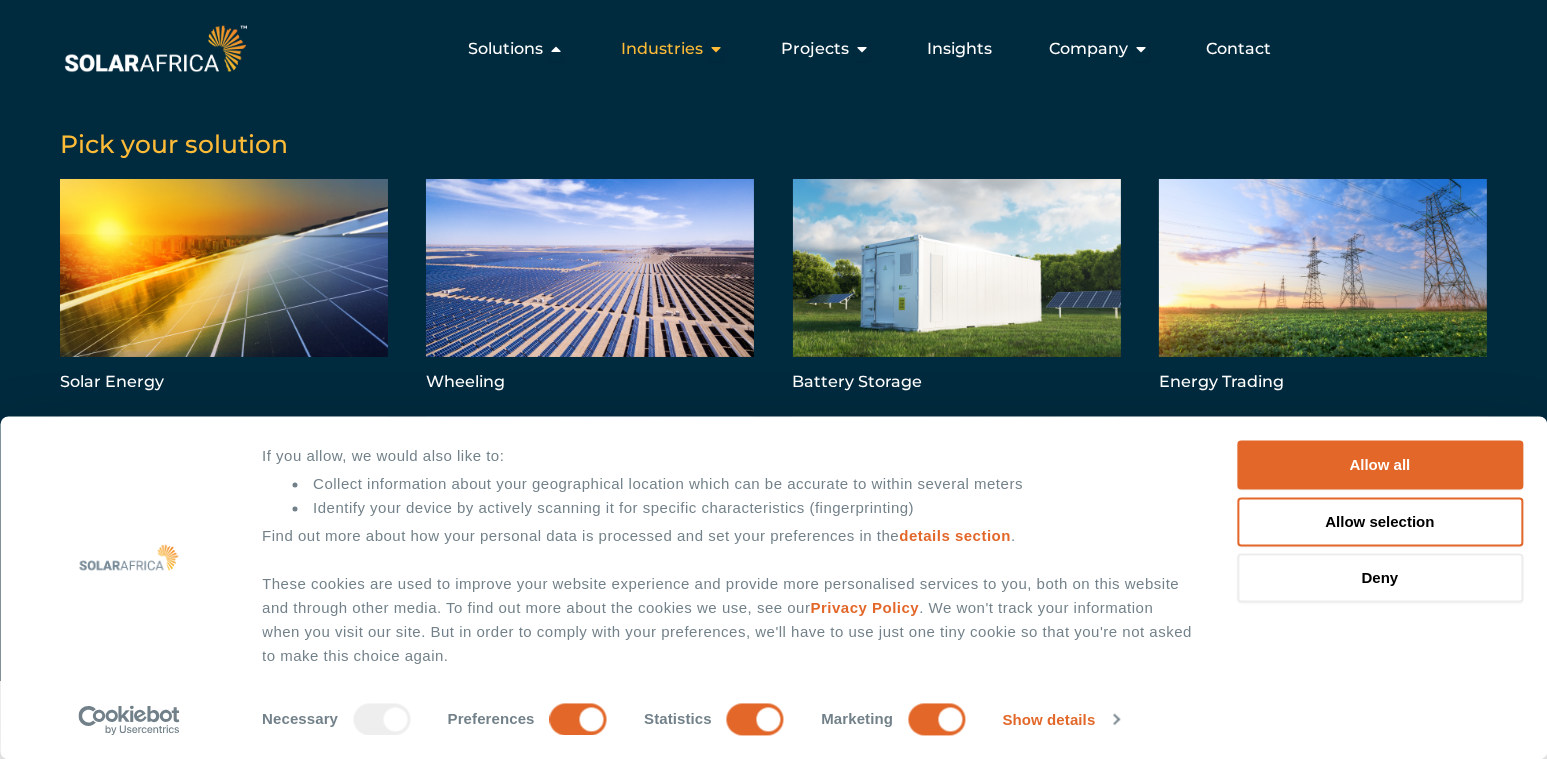 click on "Industries" at bounding box center [662, 49] 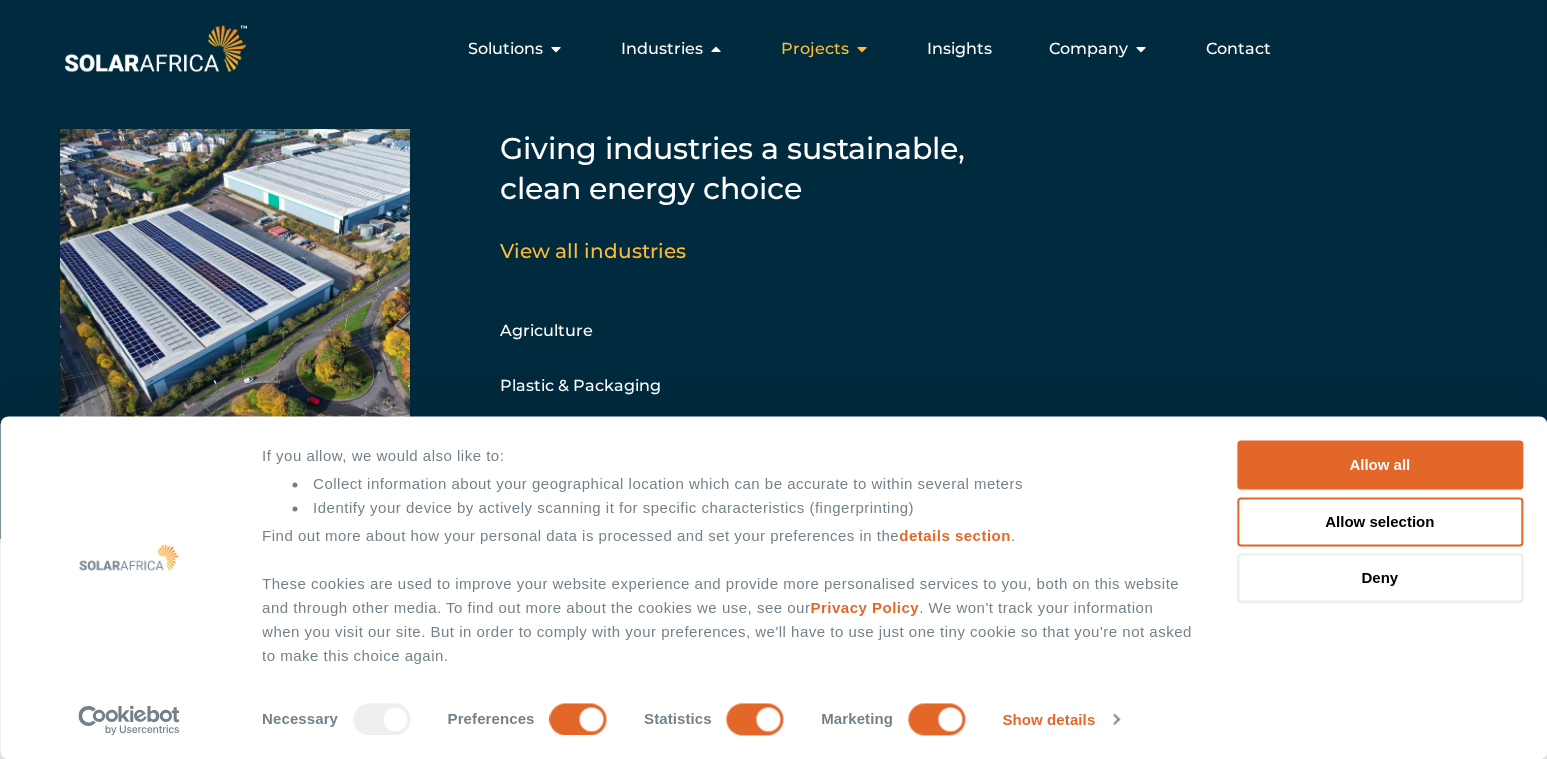 click on "Projects" at bounding box center [815, 49] 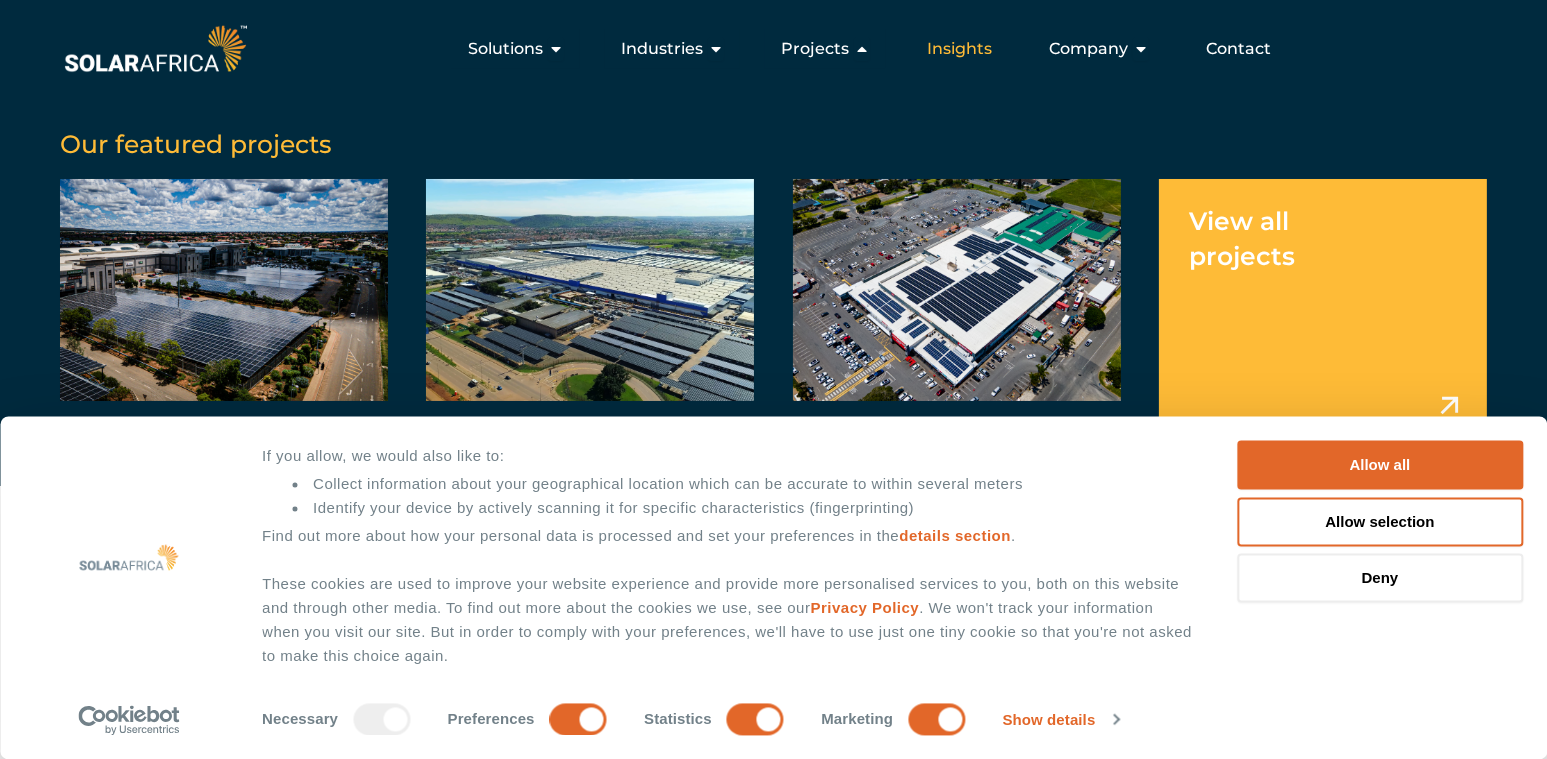click on "Insights" at bounding box center [959, 49] 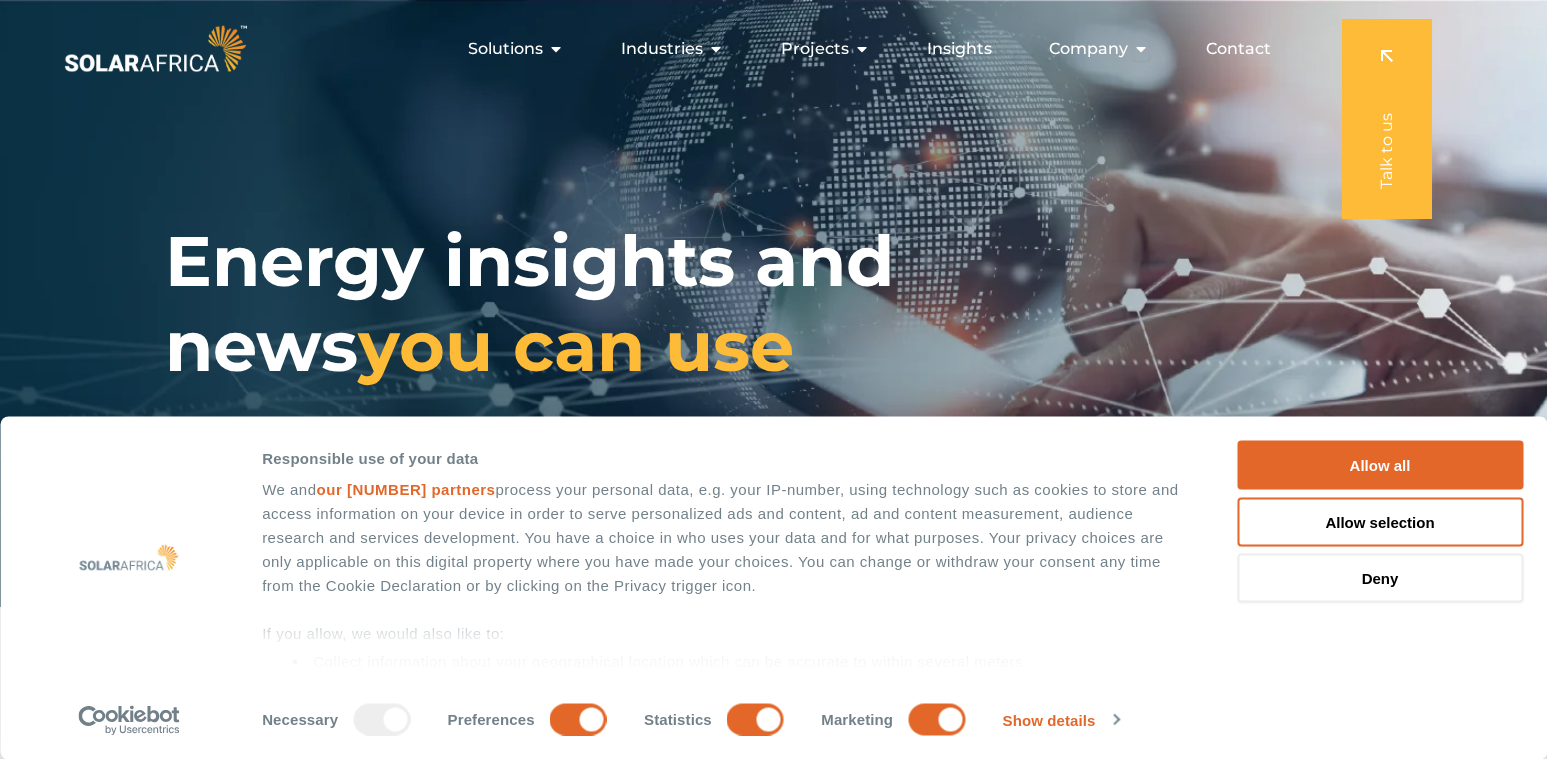scroll, scrollTop: 0, scrollLeft: 0, axis: both 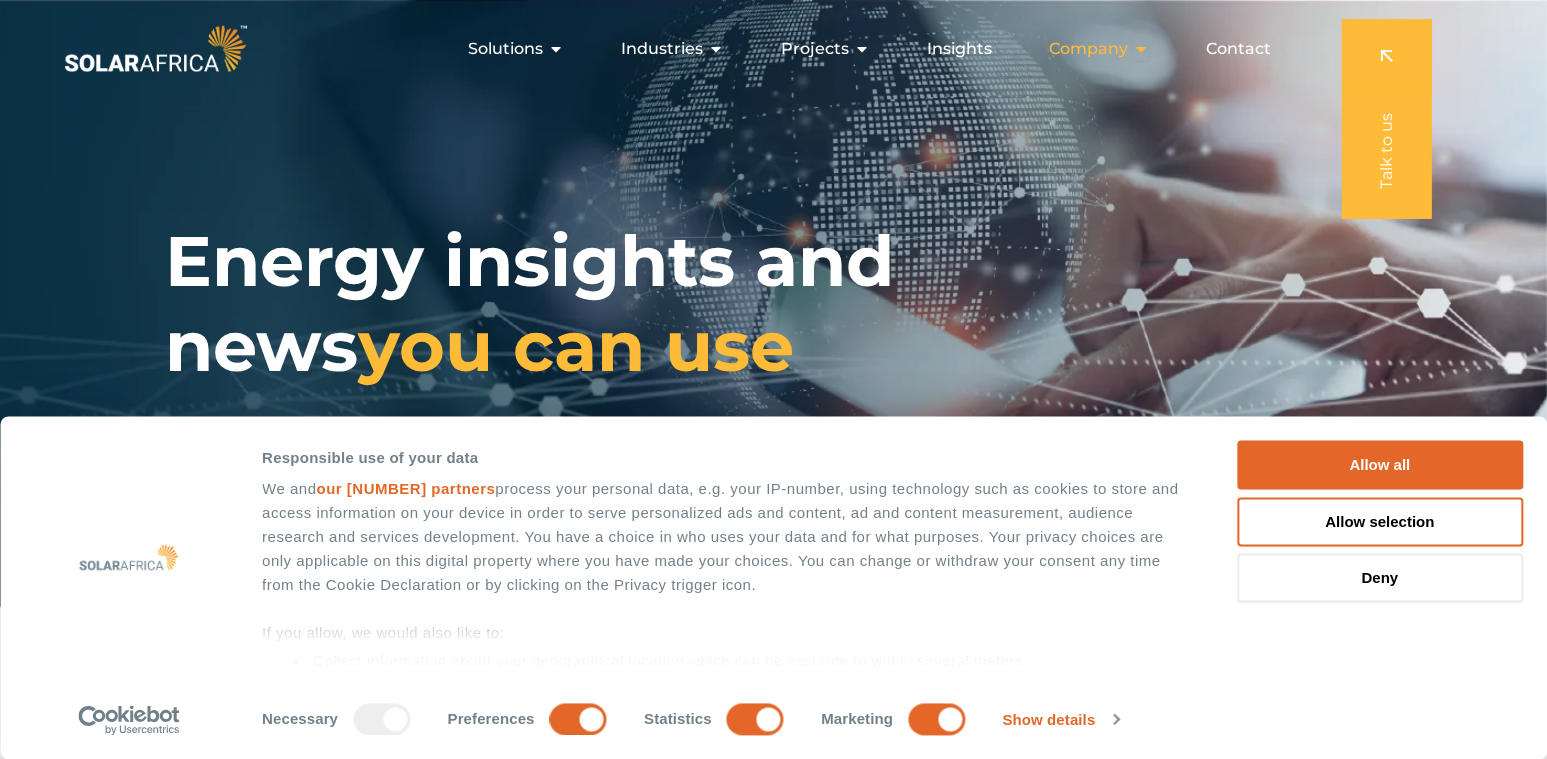click on "Company" at bounding box center (1088, 49) 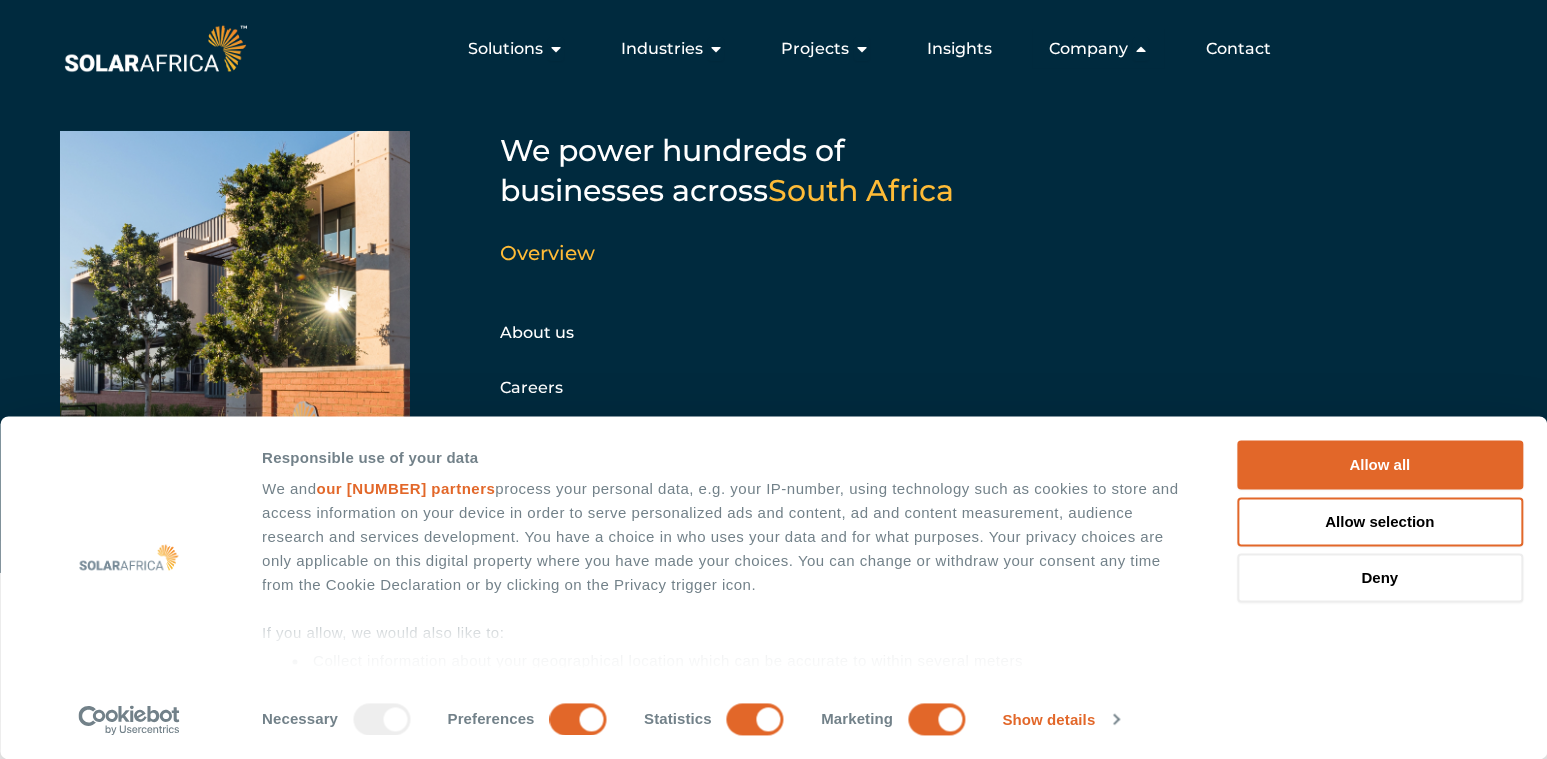 scroll, scrollTop: 0, scrollLeft: 0, axis: both 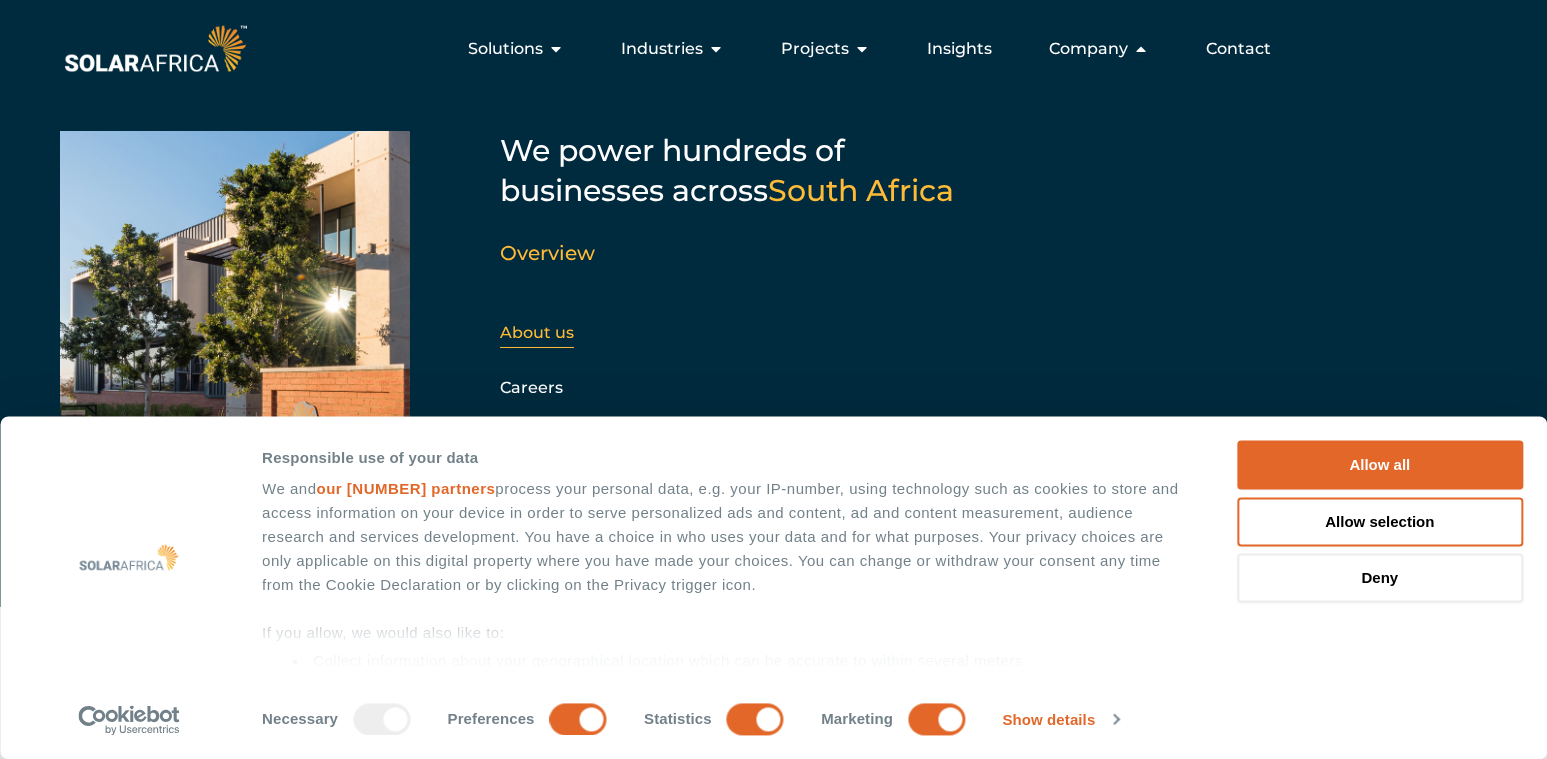 click on "About us" at bounding box center [537, 332] 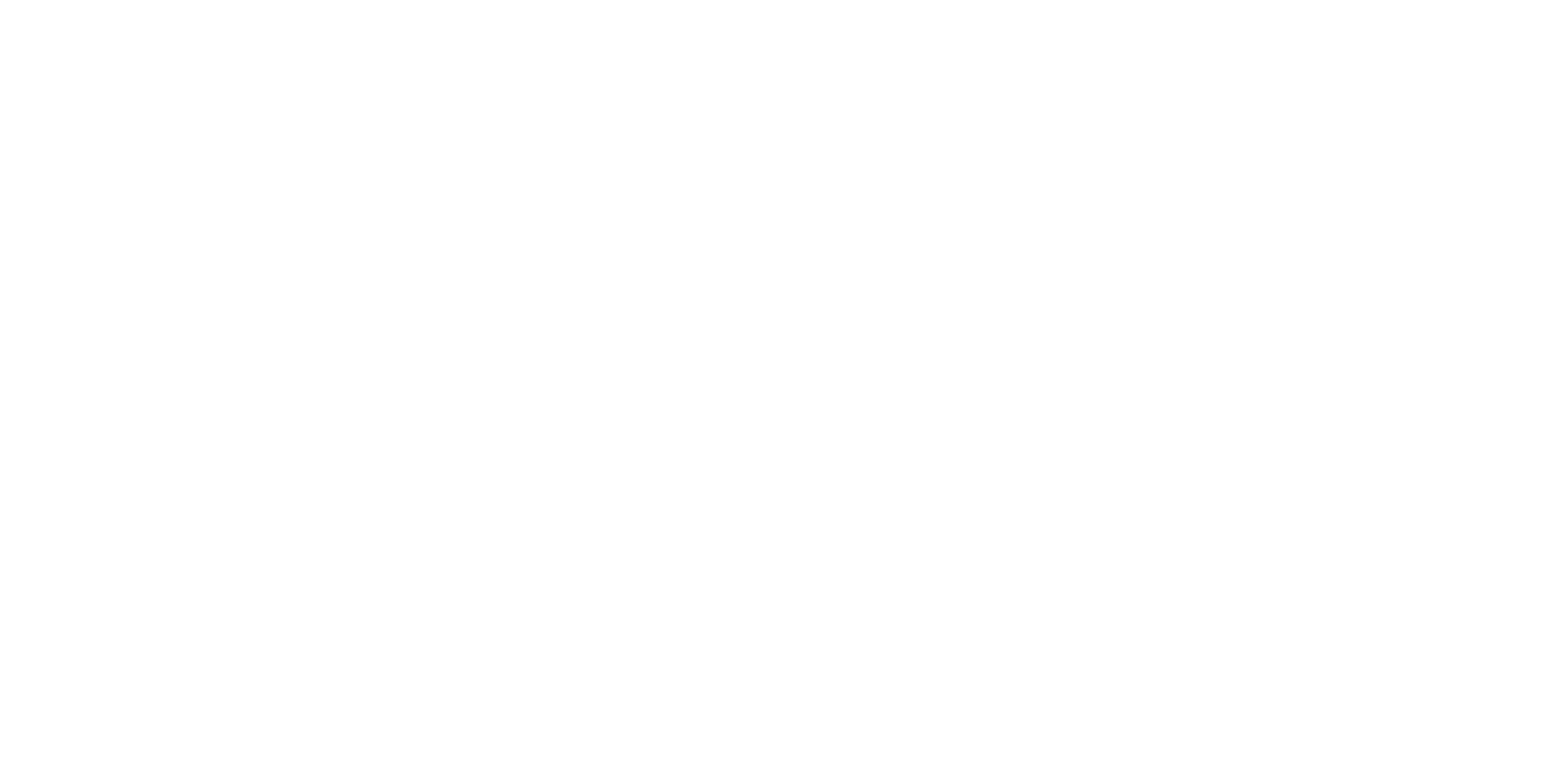 scroll, scrollTop: 0, scrollLeft: 0, axis: both 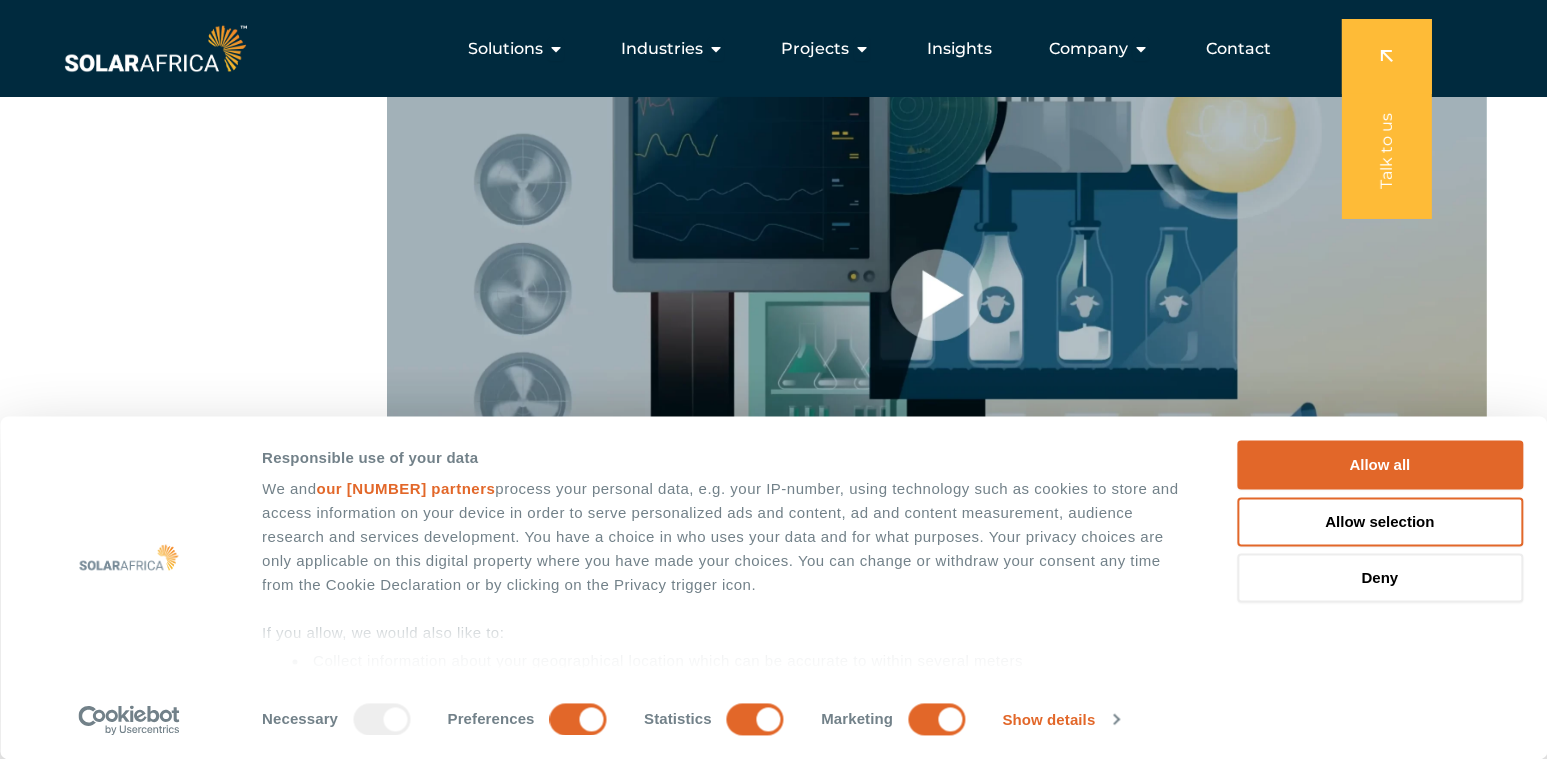 click at bounding box center [937, 295] 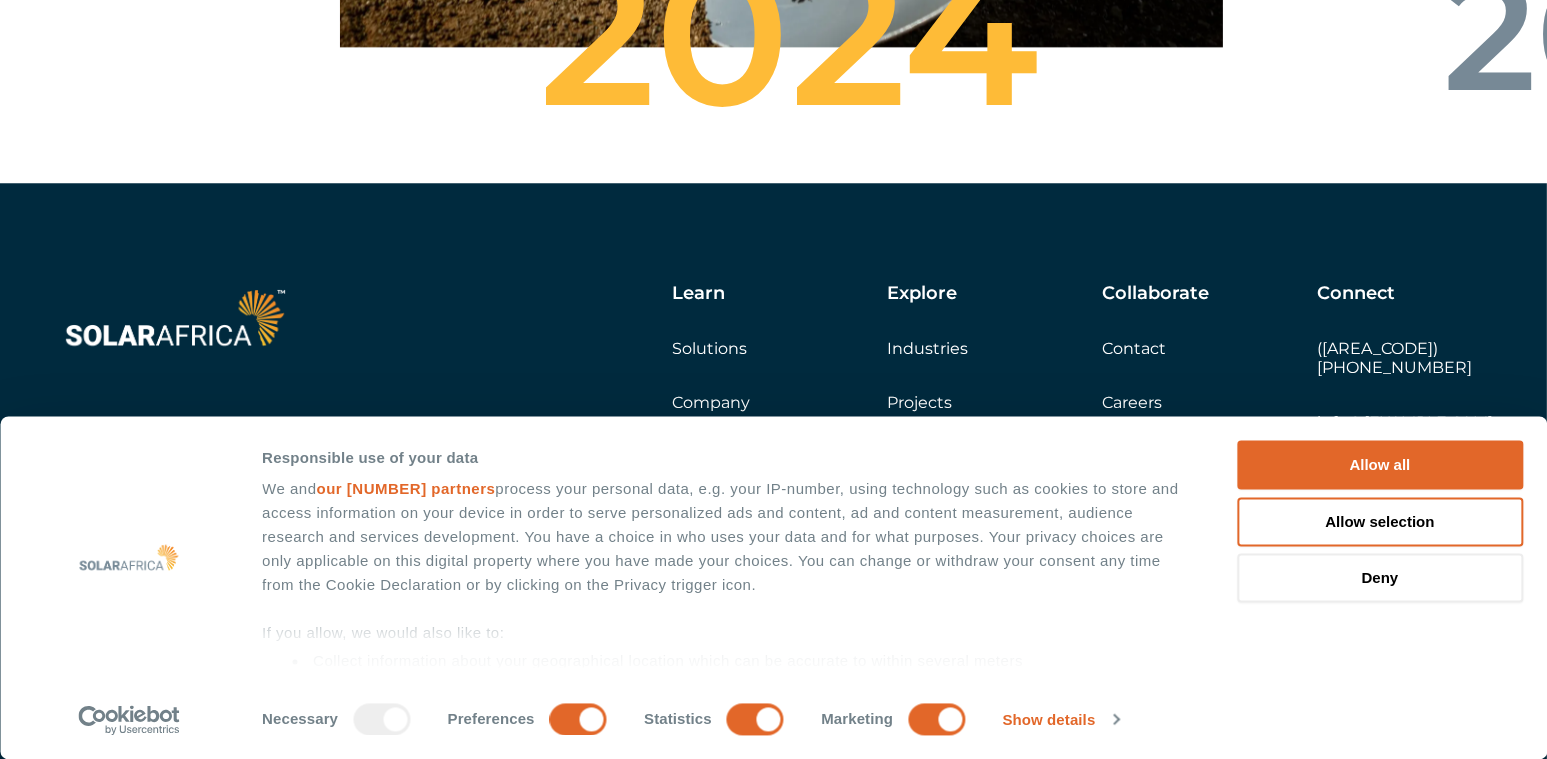 scroll, scrollTop: 7208, scrollLeft: 0, axis: vertical 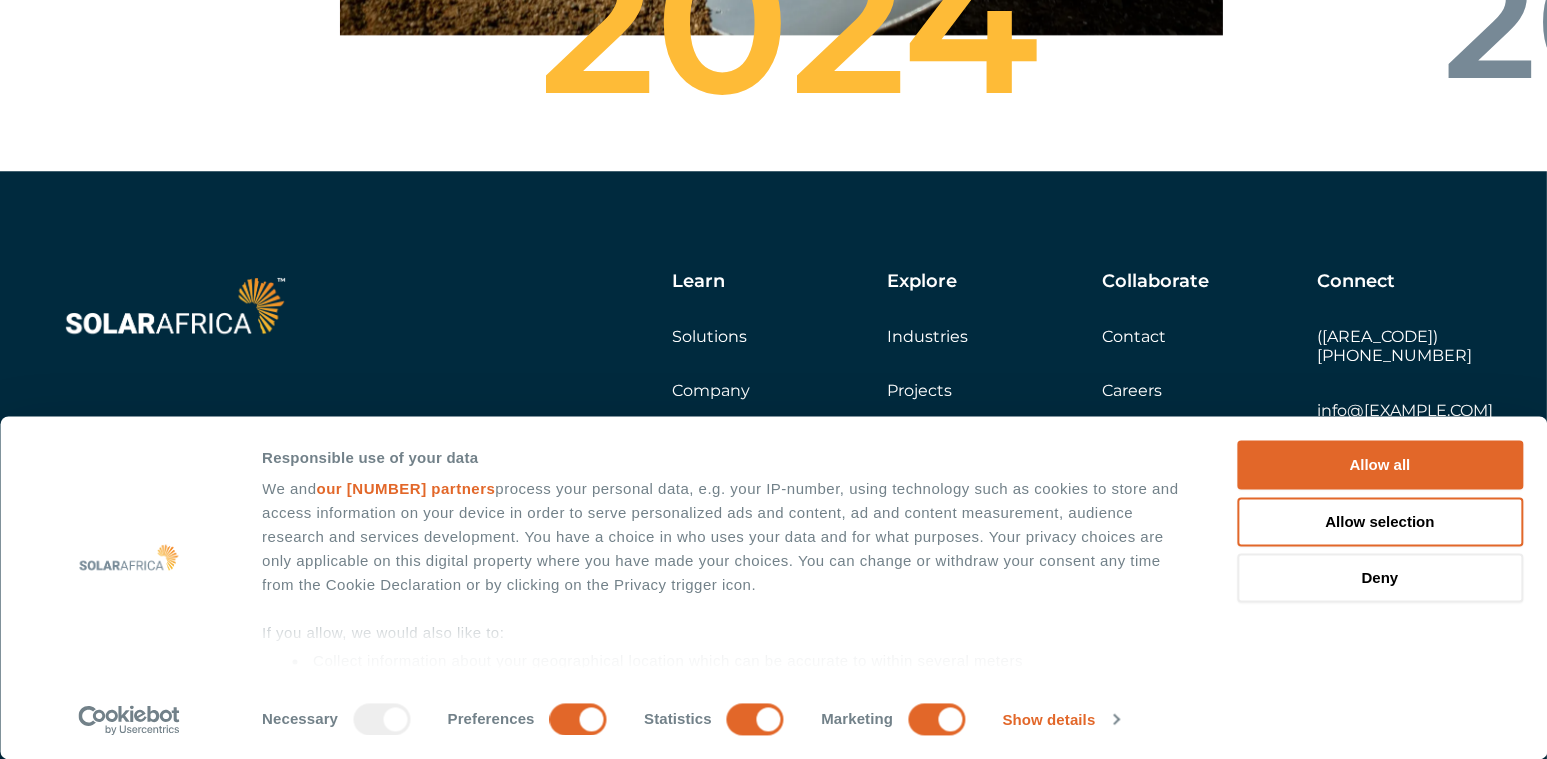 click on "Contact" at bounding box center (1134, 336) 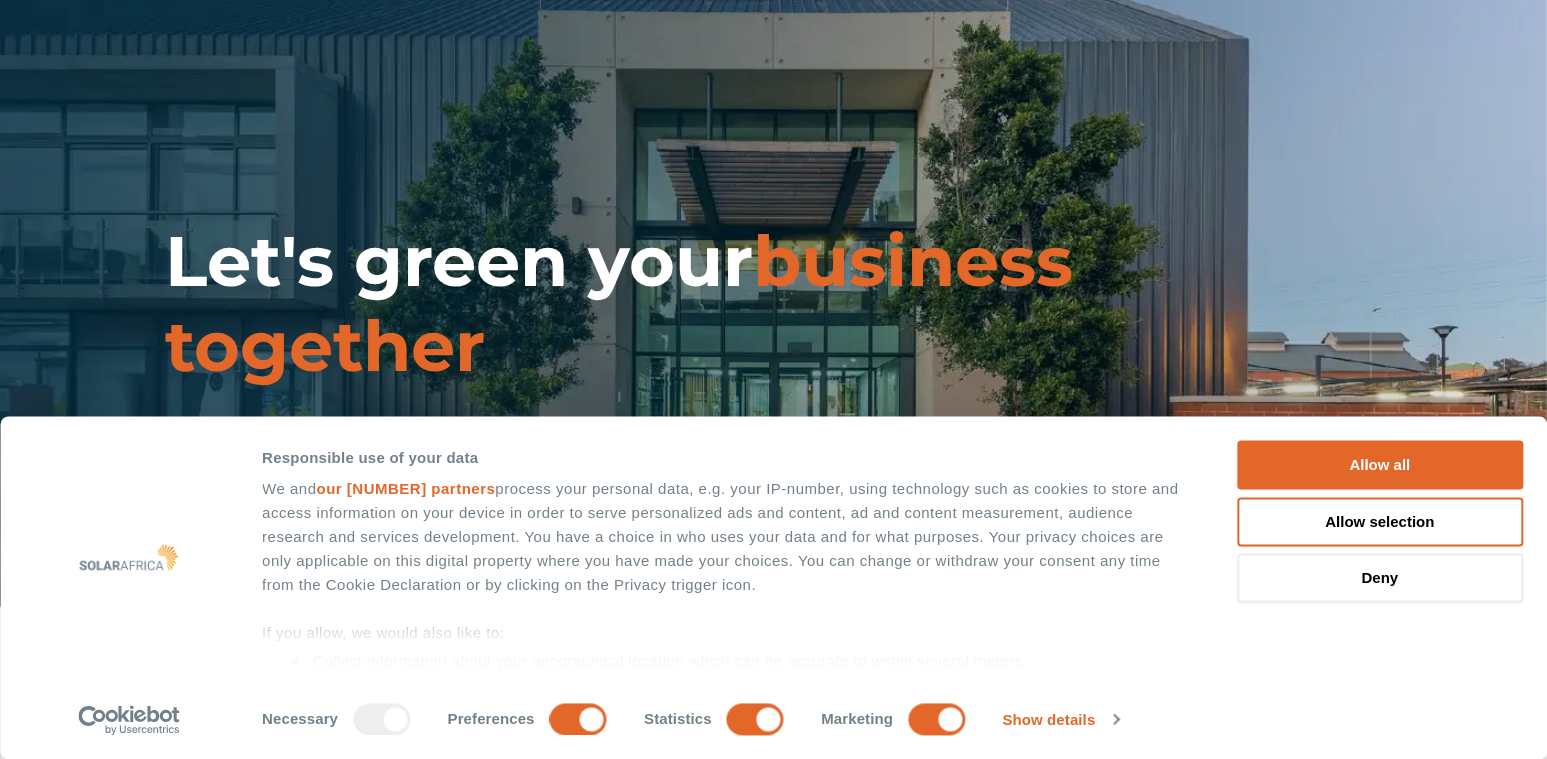 scroll, scrollTop: 300, scrollLeft: 0, axis: vertical 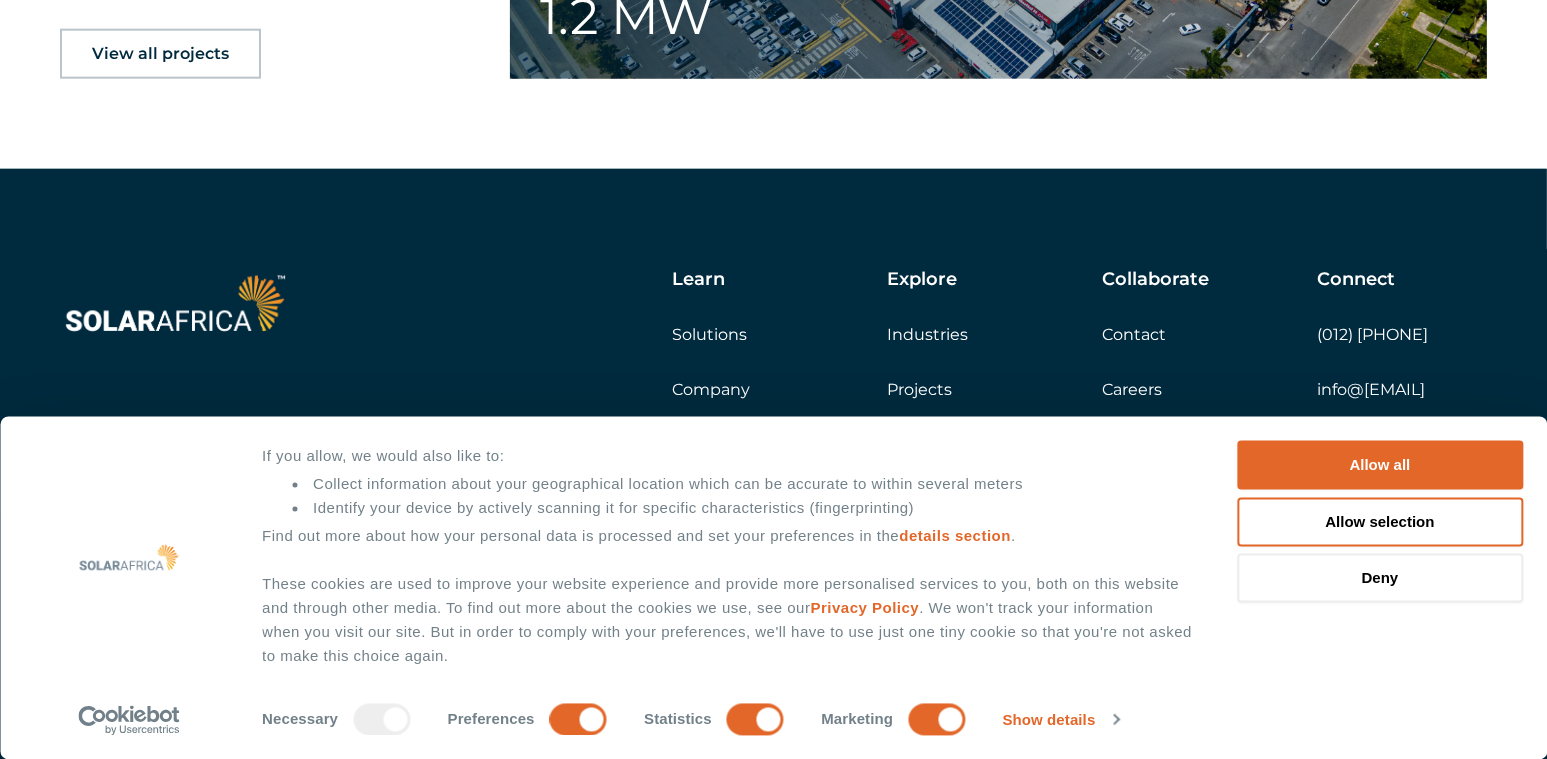 drag, startPoint x: 1300, startPoint y: 386, endPoint x: 1505, endPoint y: 390, distance: 205.03902 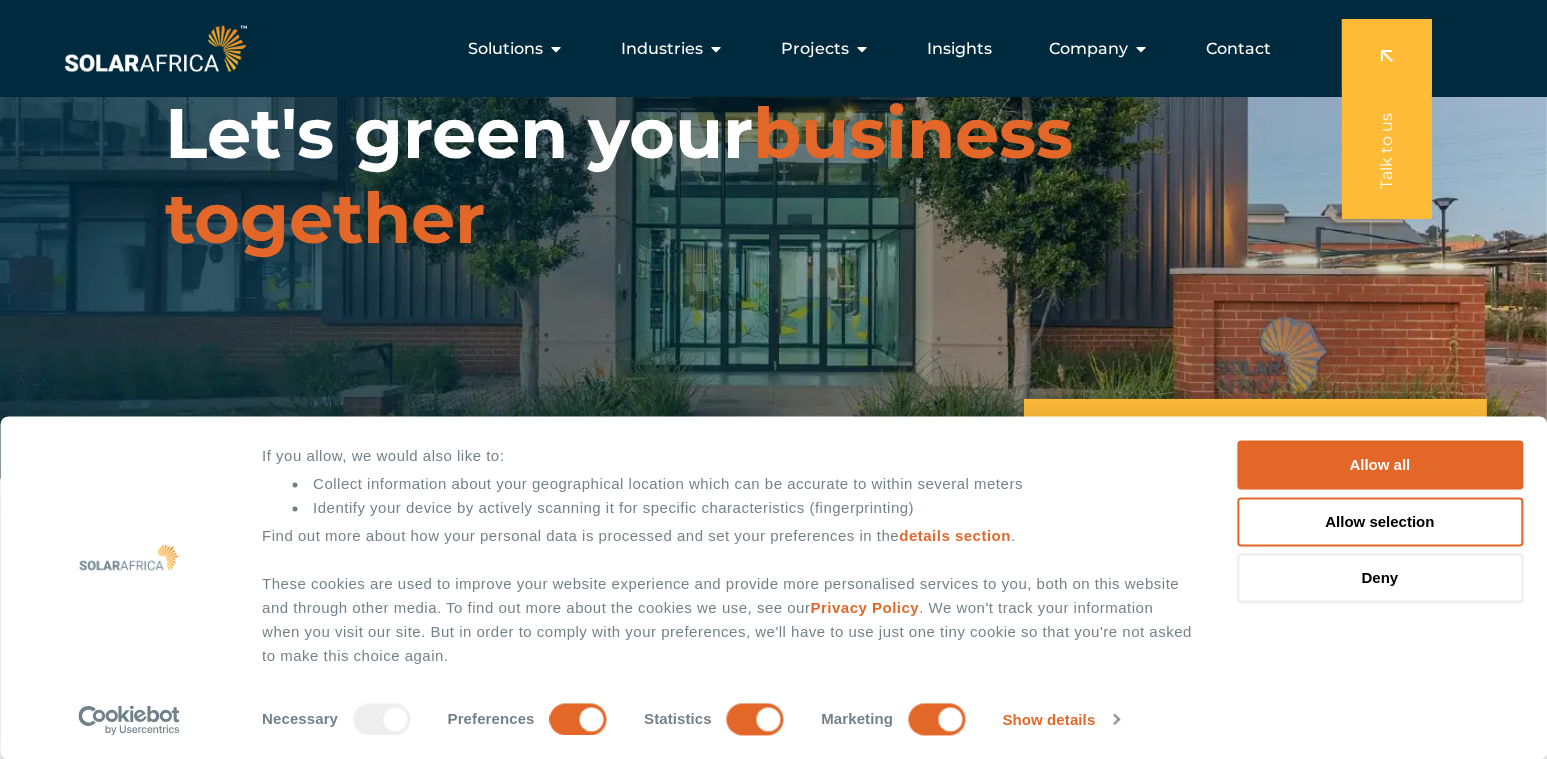 scroll, scrollTop: 0, scrollLeft: 0, axis: both 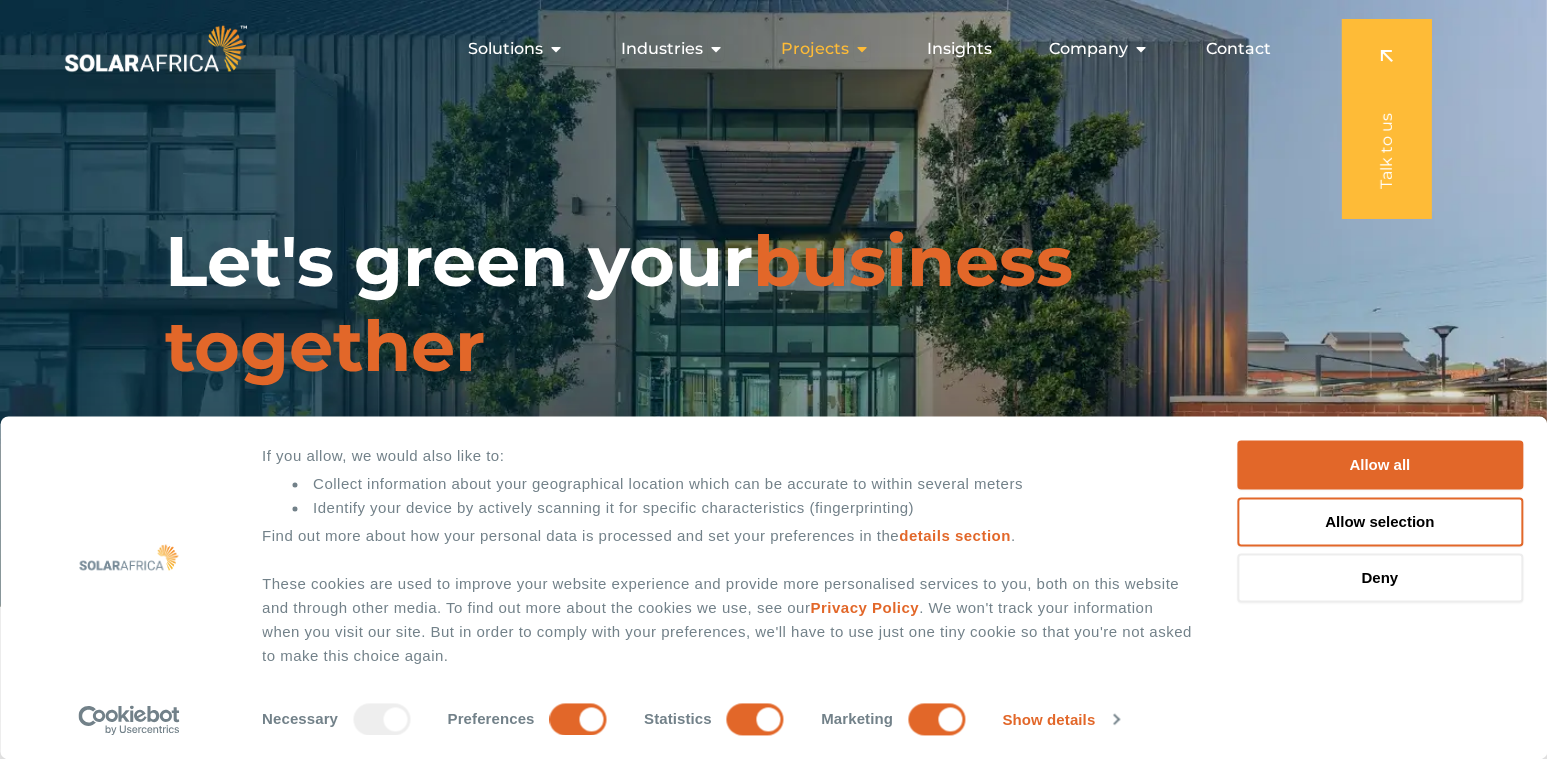 click on "Projects" at bounding box center [815, 49] 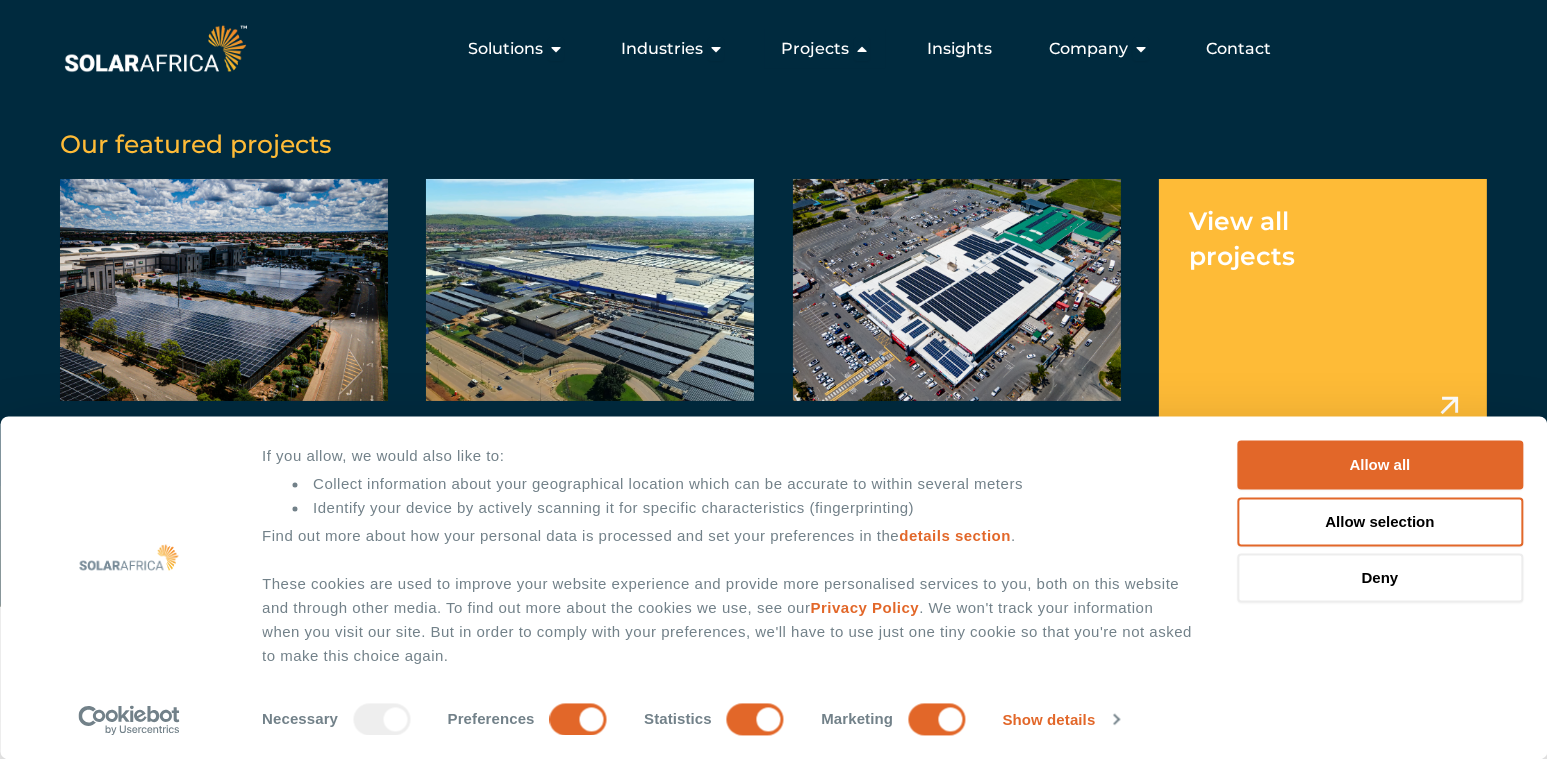 click at bounding box center (224, 310) 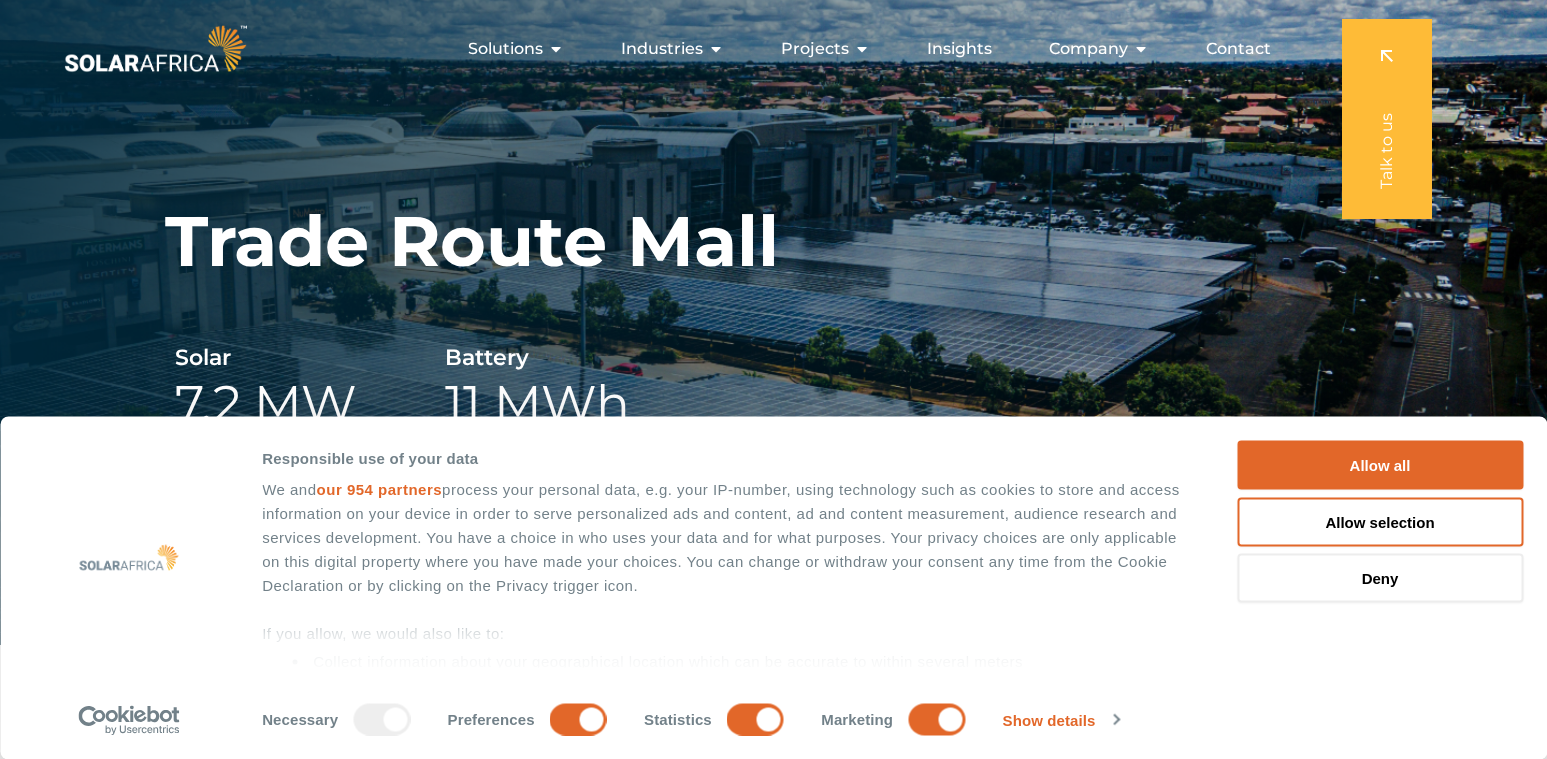 scroll, scrollTop: 0, scrollLeft: 0, axis: both 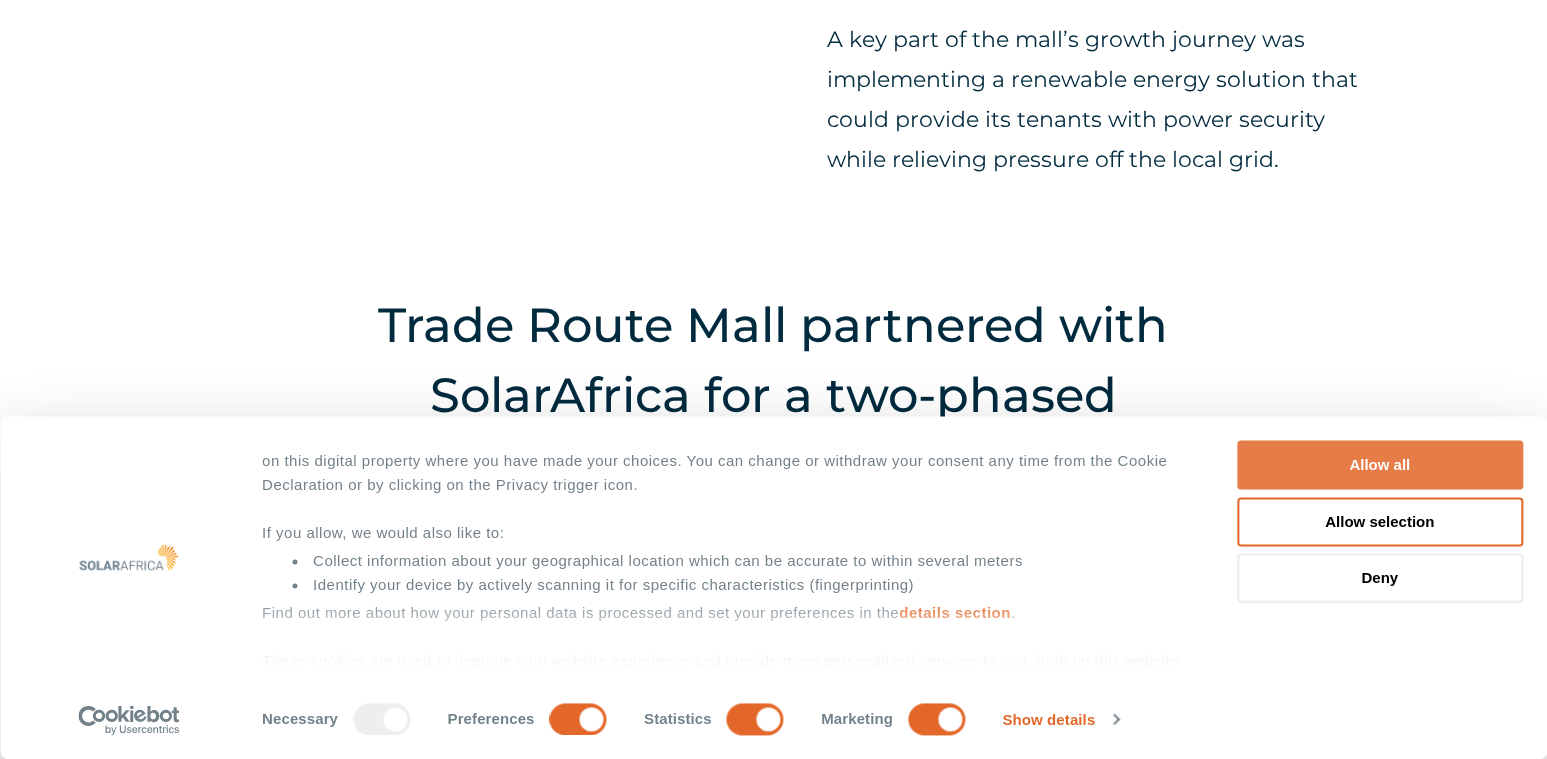 click on "Allow all" at bounding box center [1380, 465] 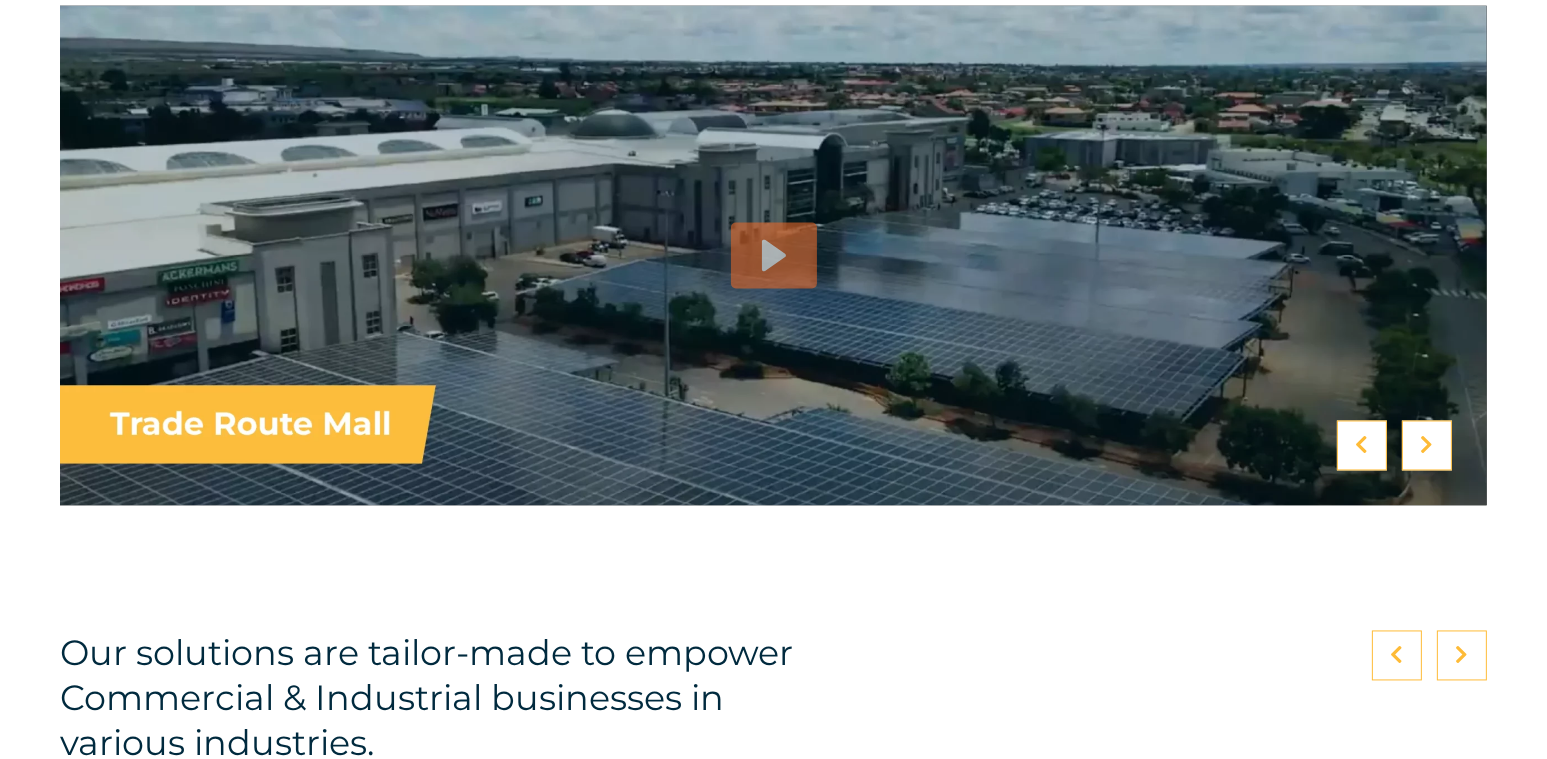 scroll, scrollTop: 5000, scrollLeft: 0, axis: vertical 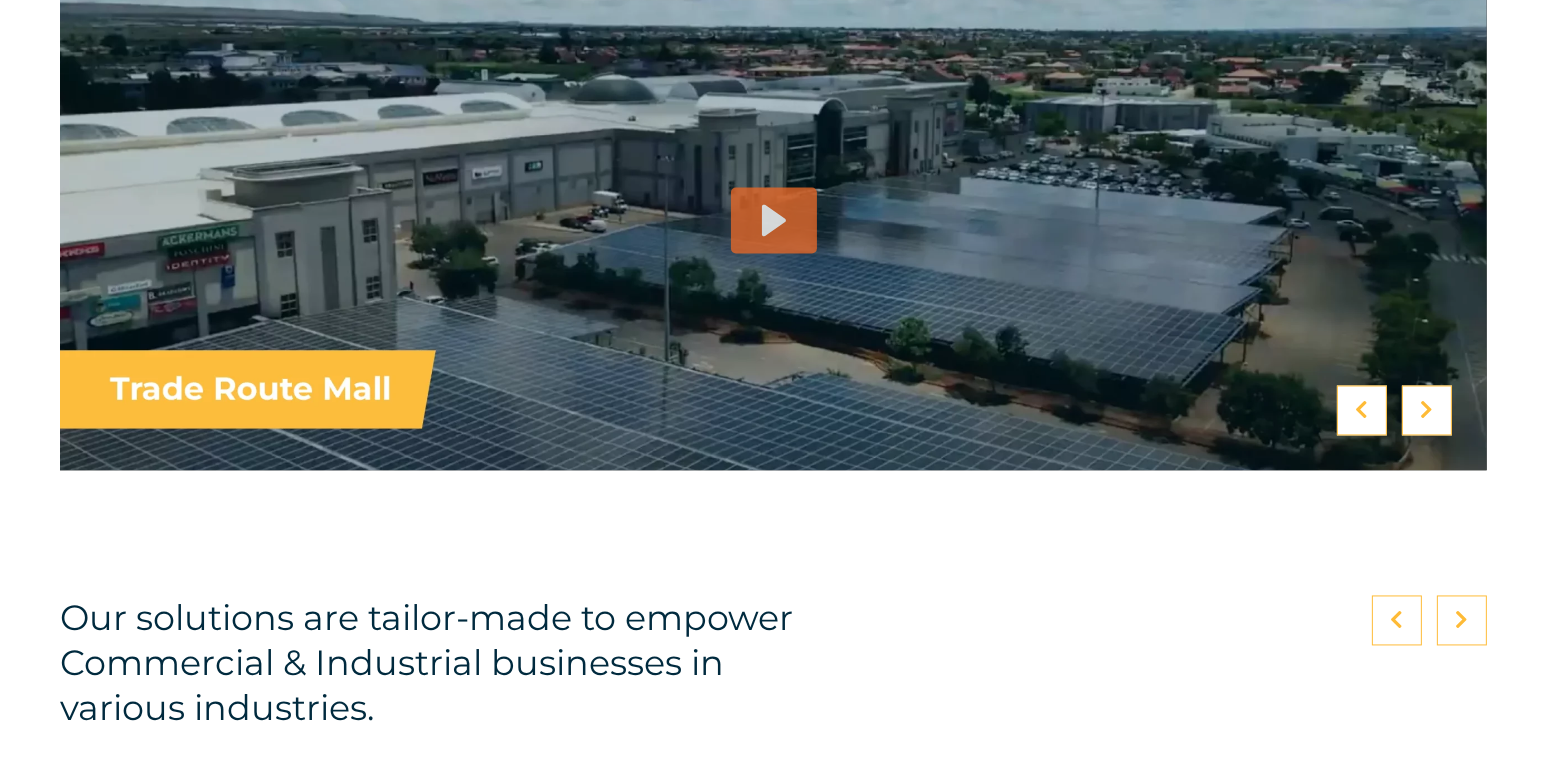 click 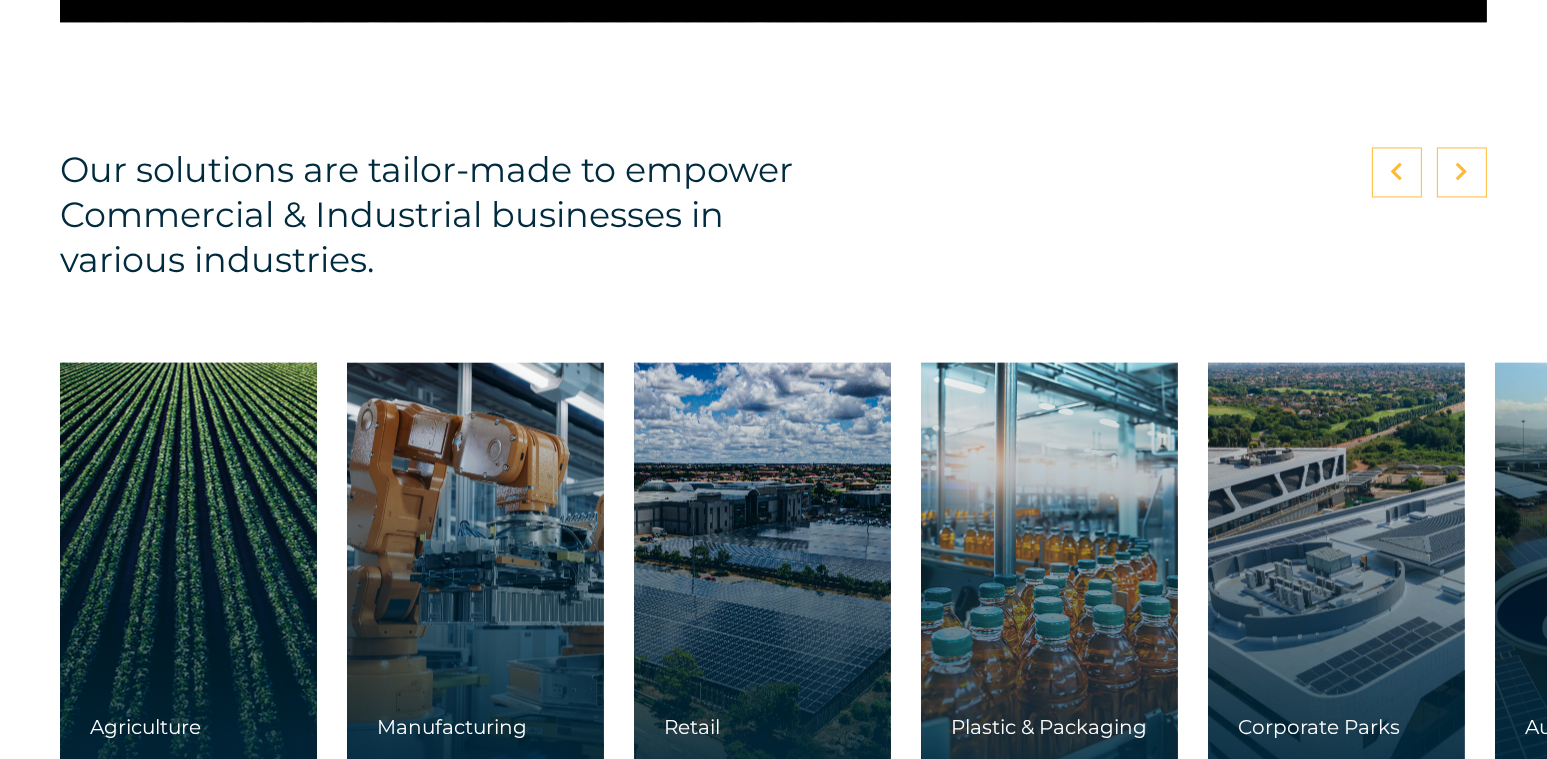 scroll, scrollTop: 5500, scrollLeft: 0, axis: vertical 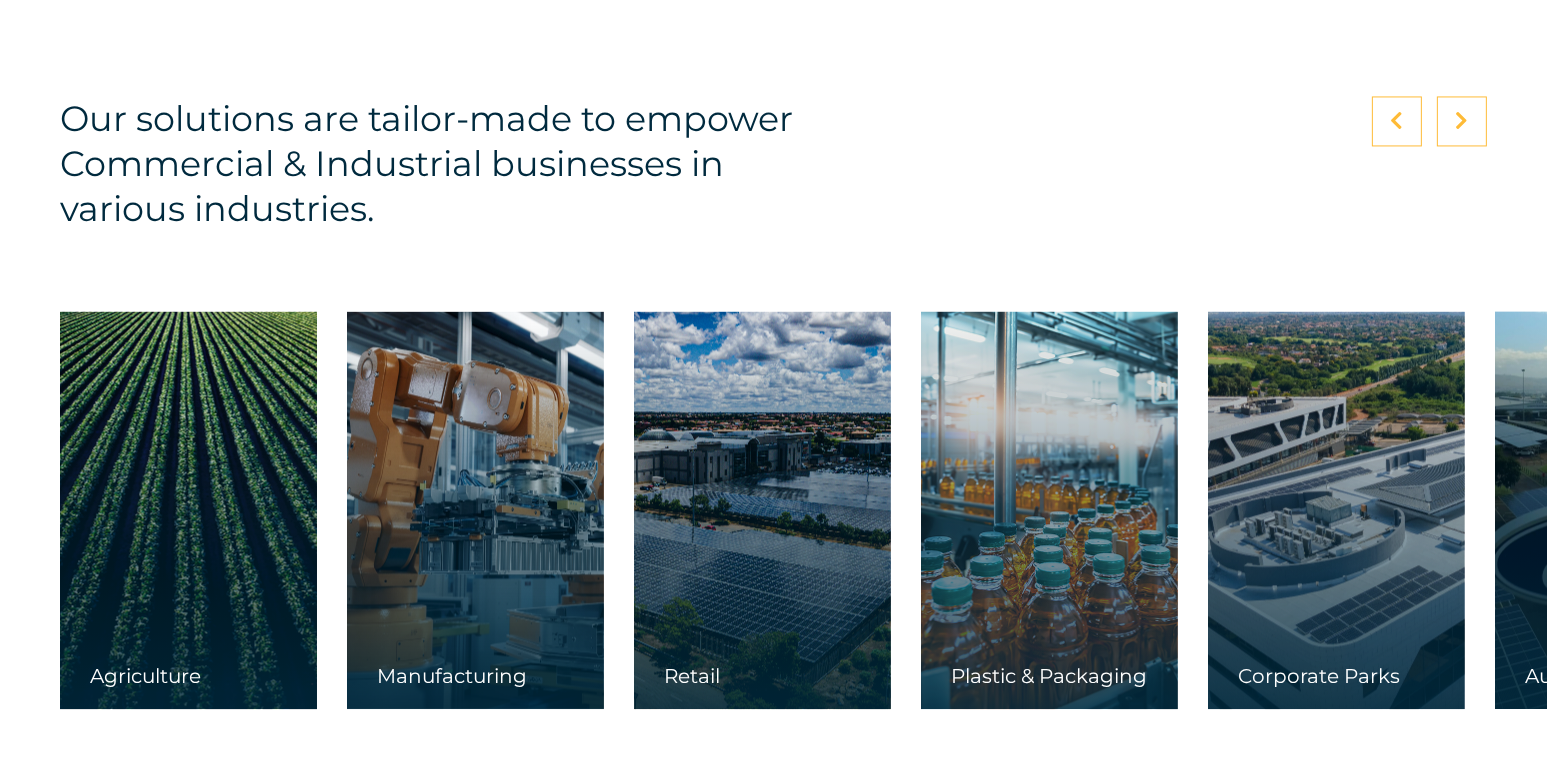 click at bounding box center (475, 510) 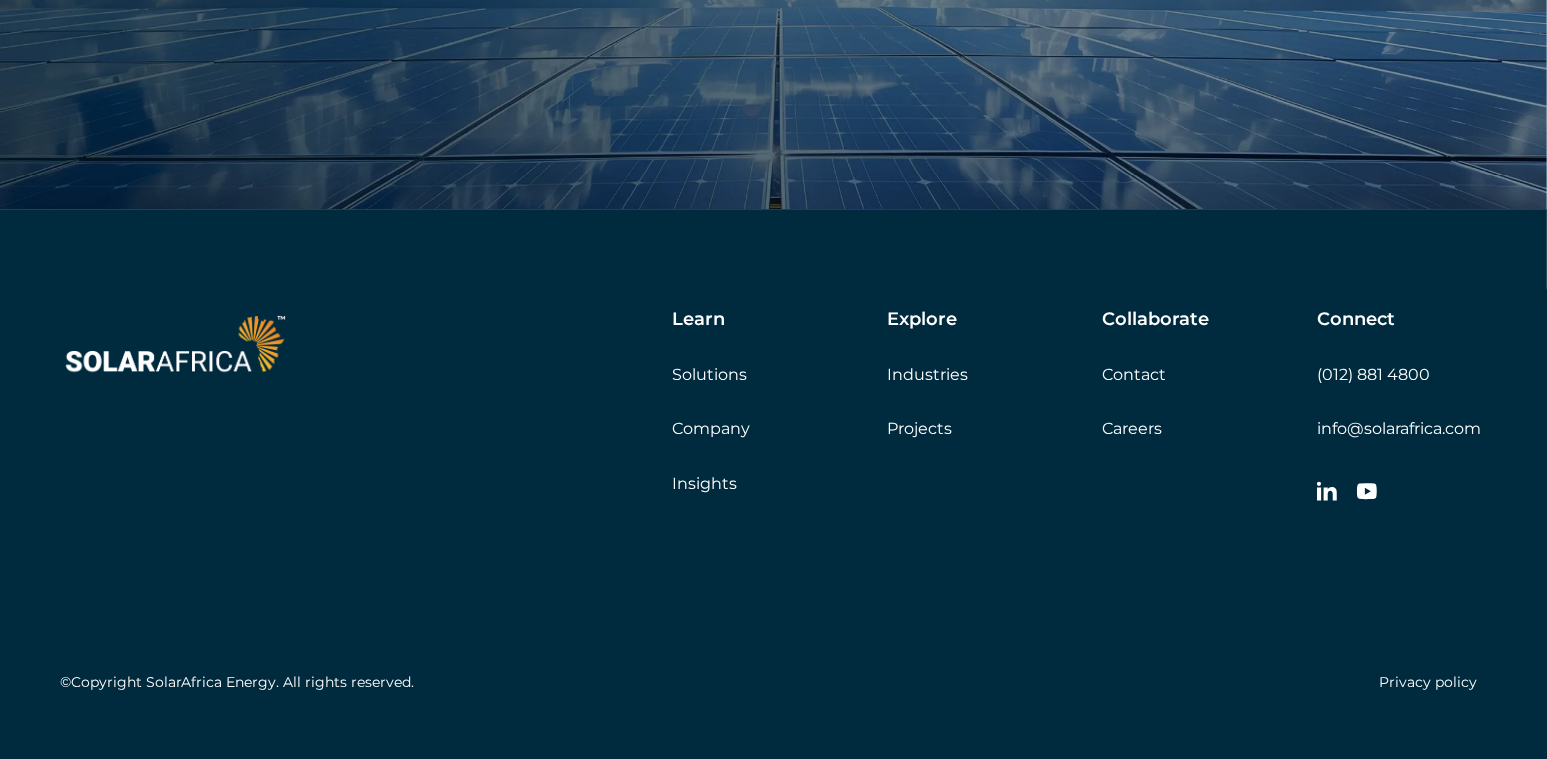 scroll, scrollTop: 8135, scrollLeft: 0, axis: vertical 